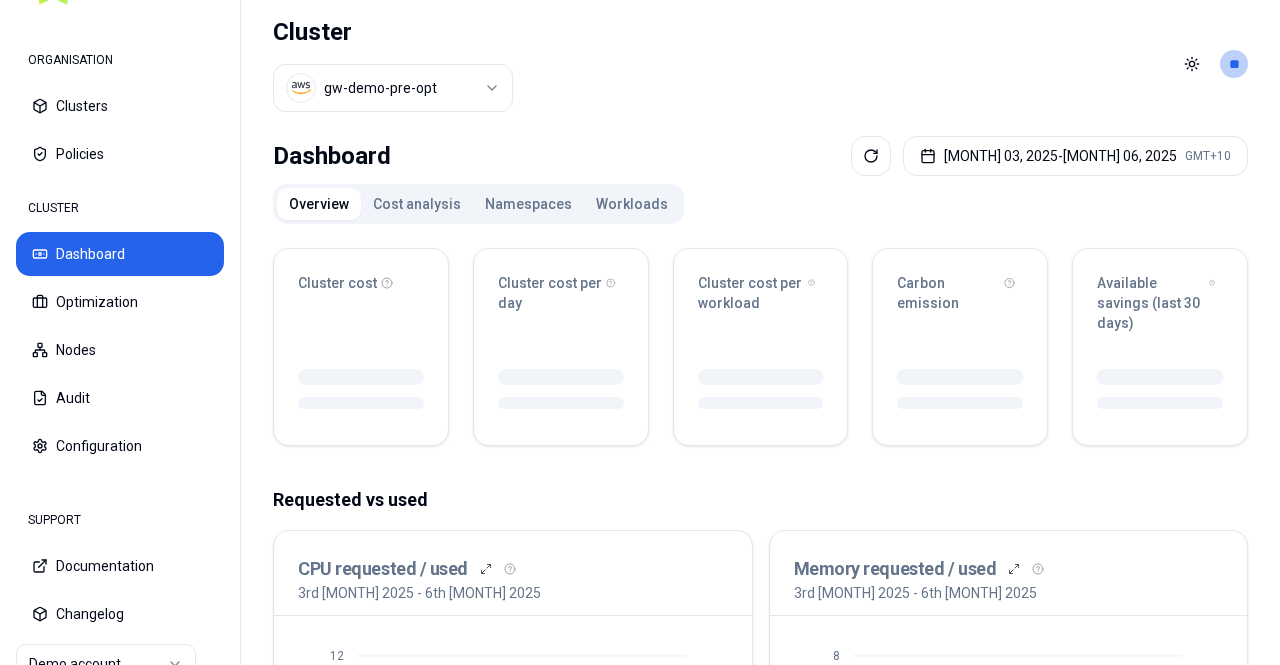 scroll, scrollTop: 0, scrollLeft: 0, axis: both 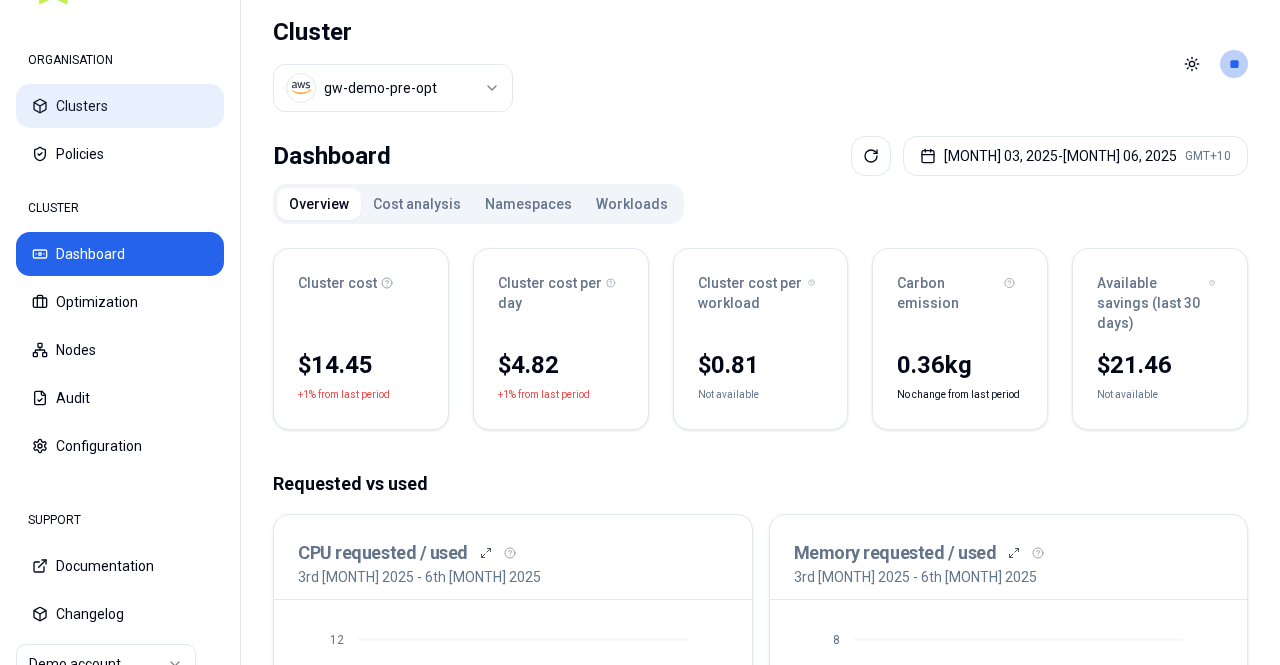 click on "Clusters" at bounding box center (120, 106) 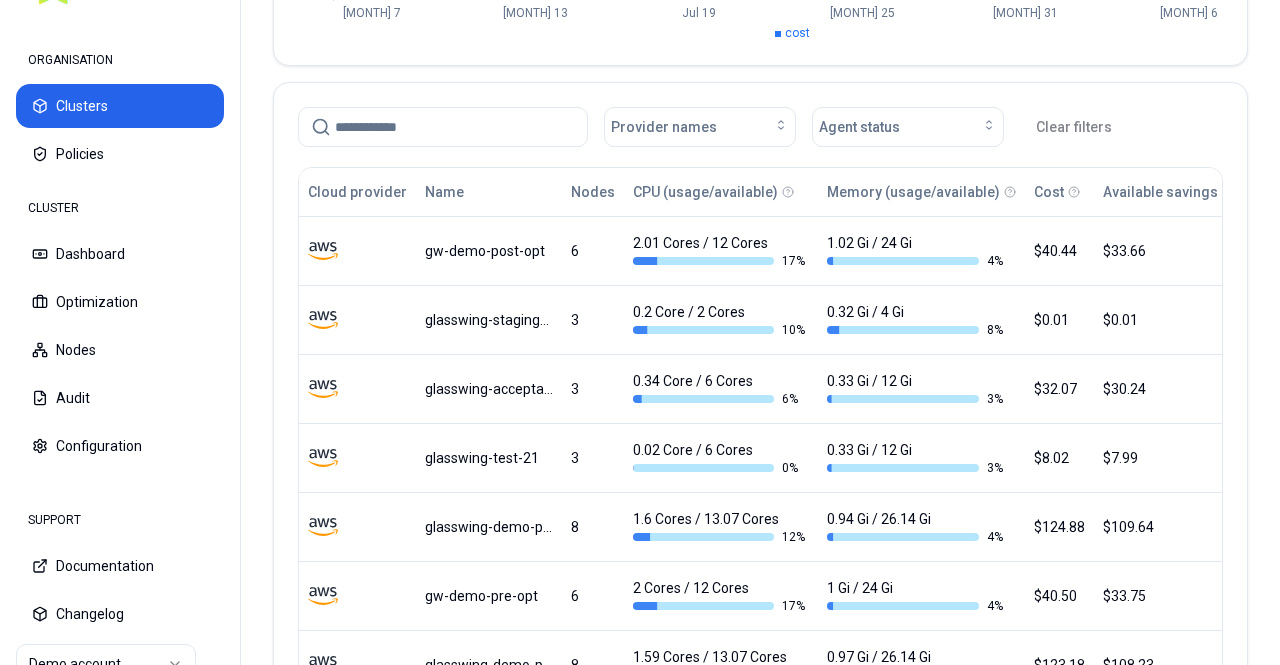 scroll, scrollTop: 500, scrollLeft: 0, axis: vertical 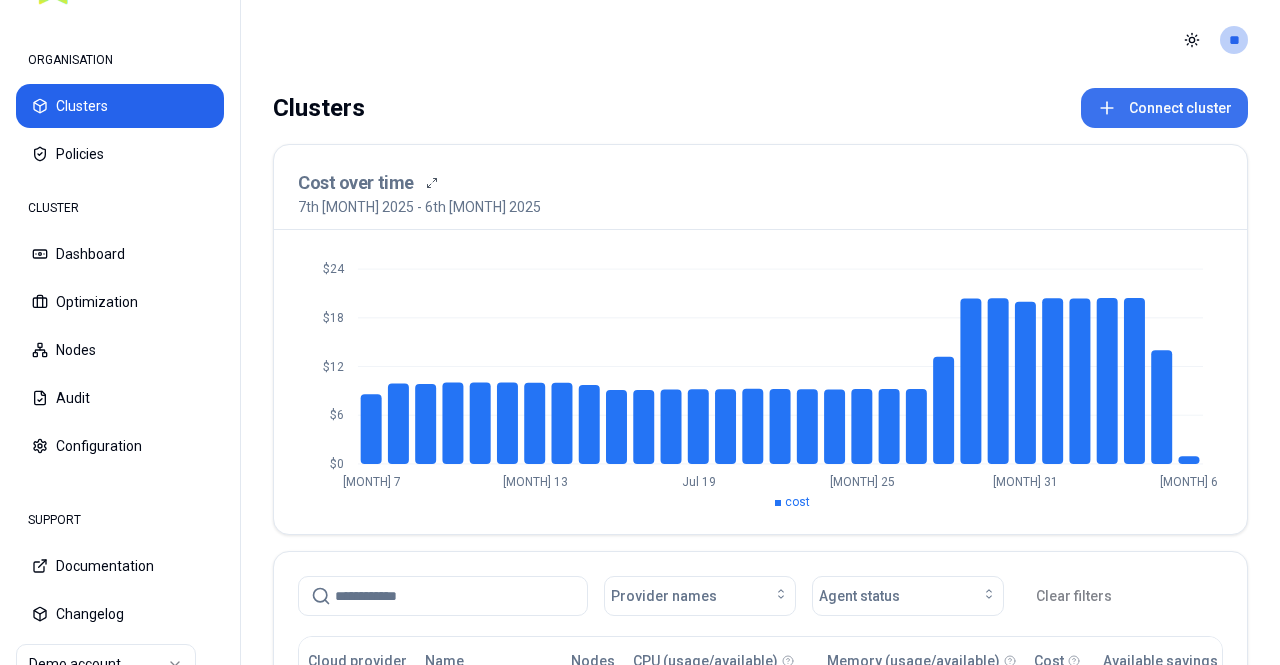 click on "Connect cluster" at bounding box center (1164, 108) 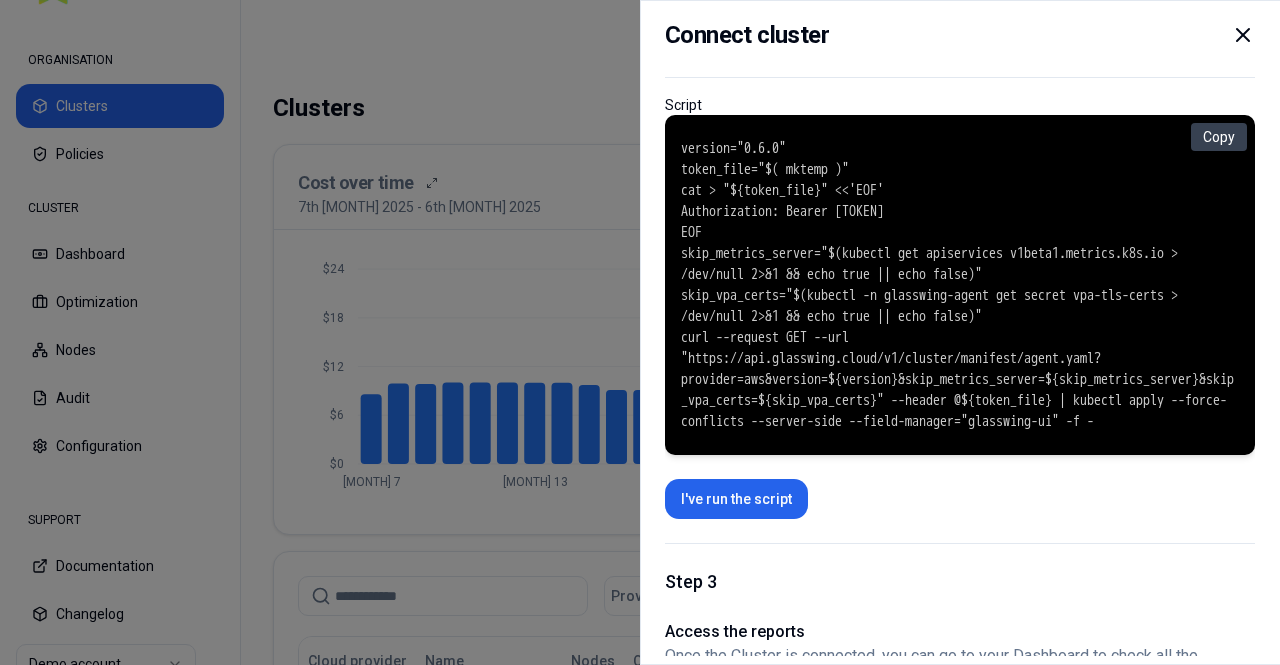scroll, scrollTop: 400, scrollLeft: 0, axis: vertical 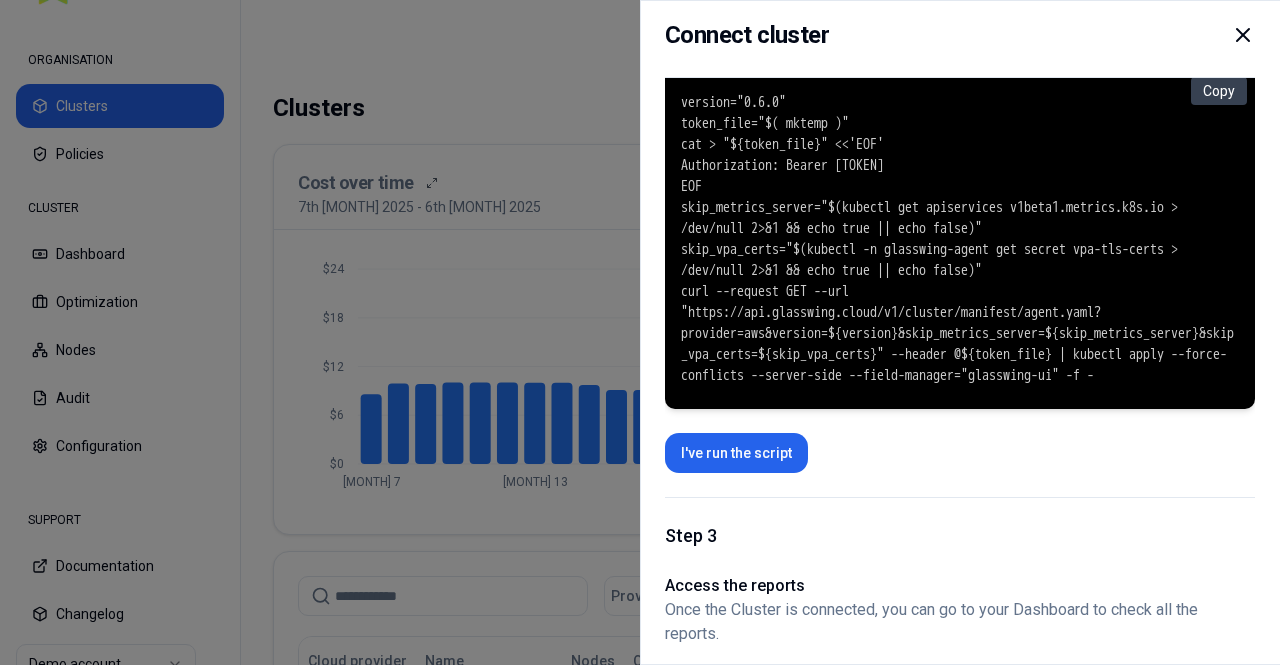click 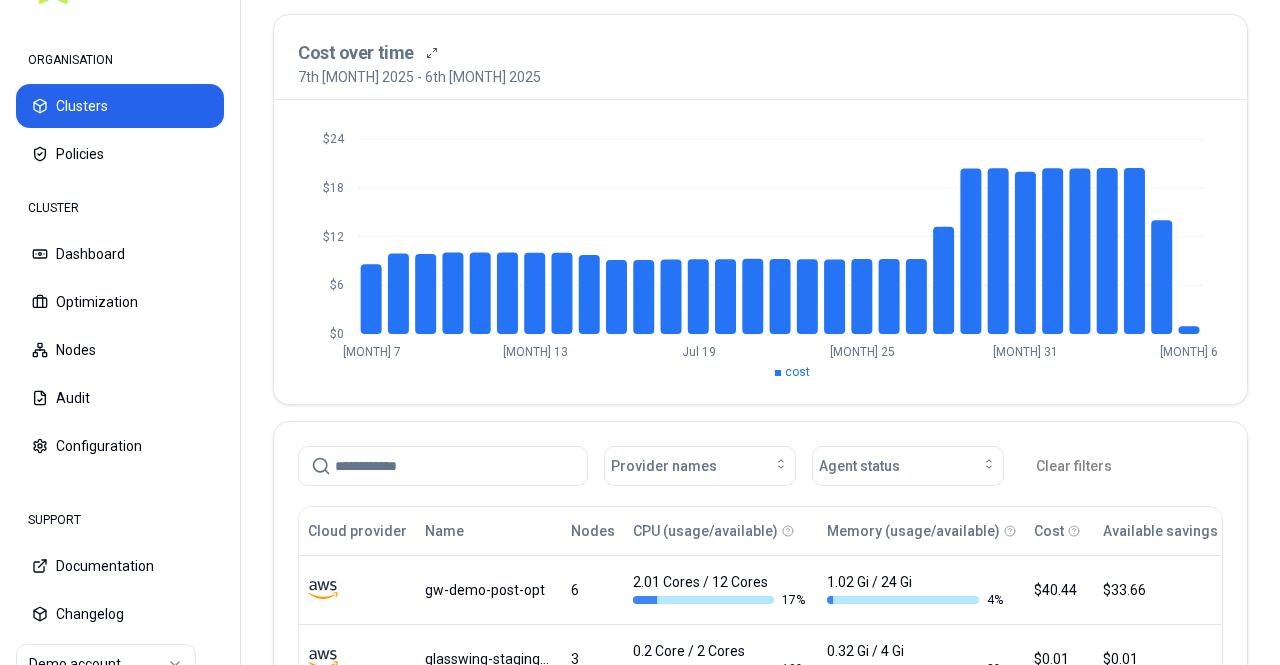 scroll, scrollTop: 100, scrollLeft: 0, axis: vertical 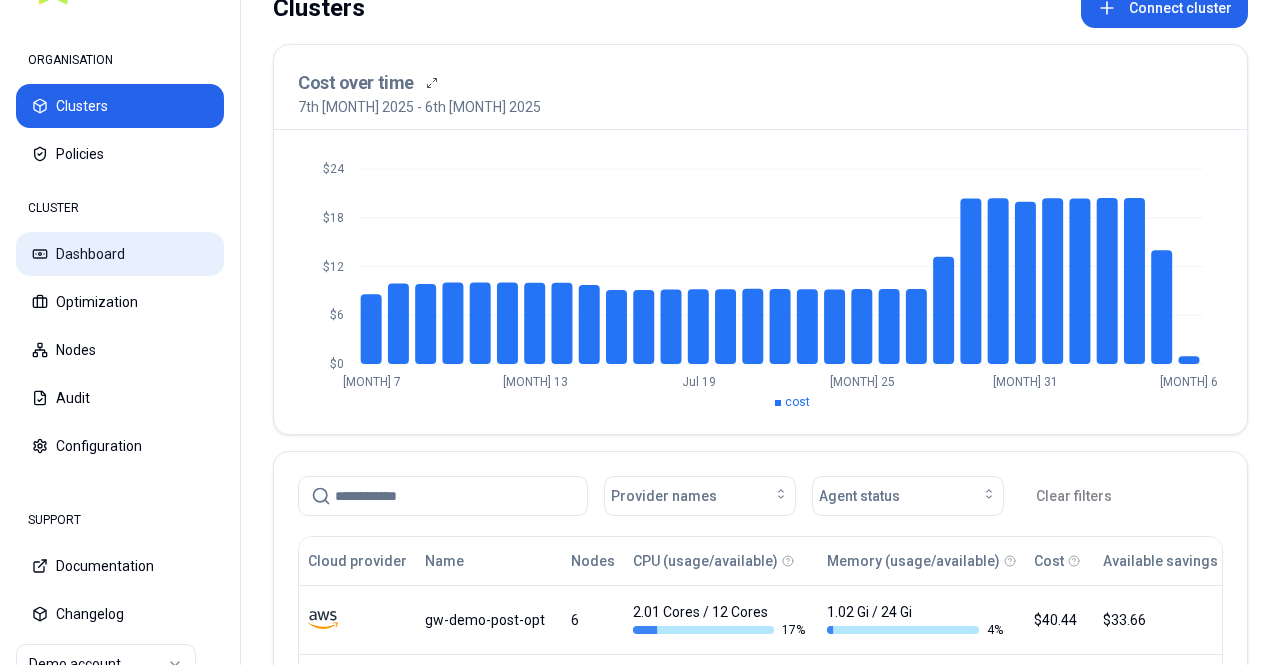 click on "Dashboard" at bounding box center [120, 254] 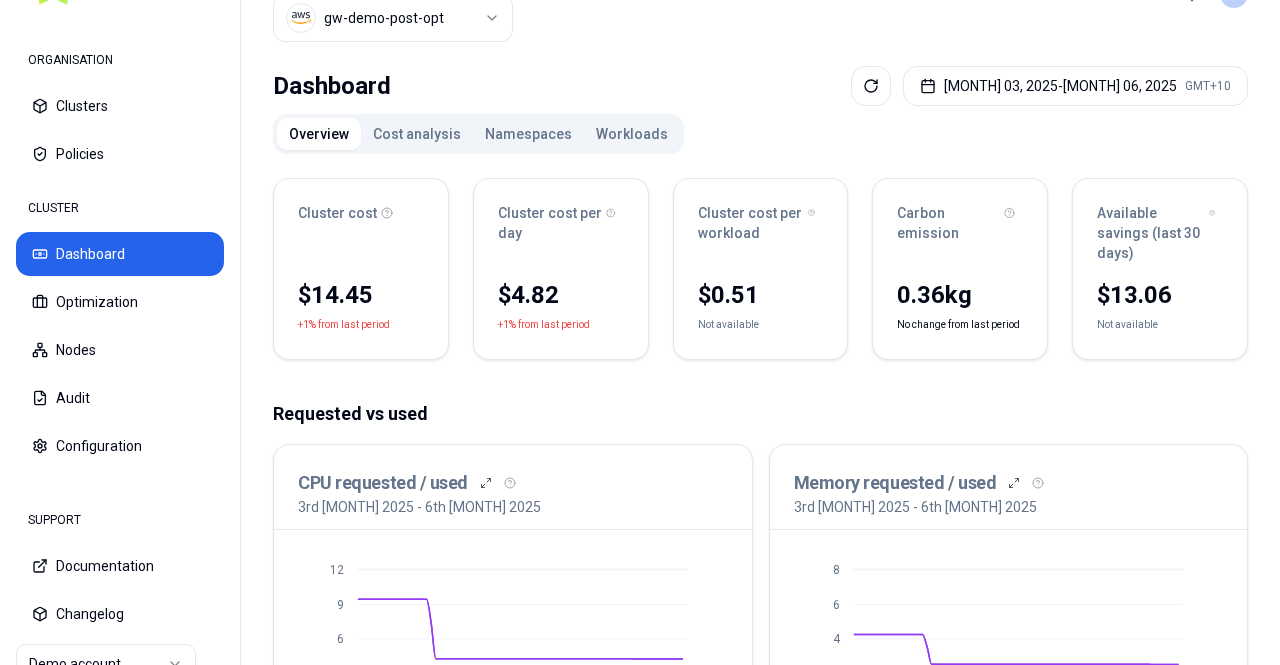 scroll, scrollTop: 0, scrollLeft: 0, axis: both 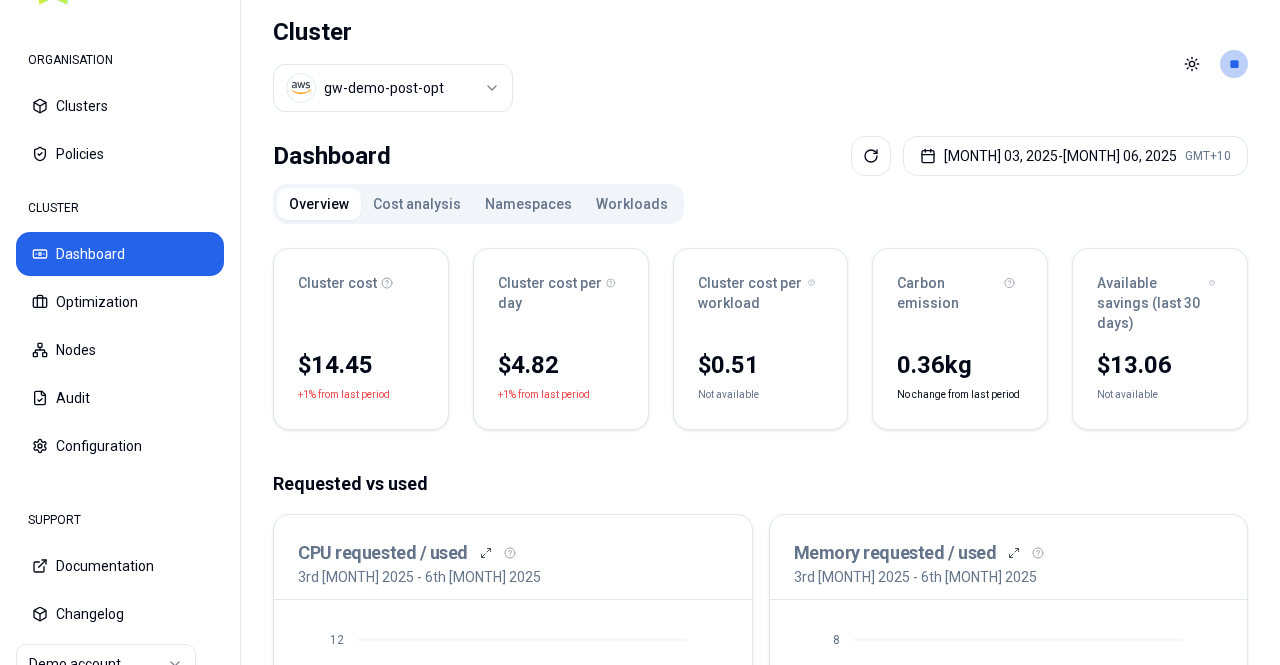 click on "Cost analysis" at bounding box center [417, 204] 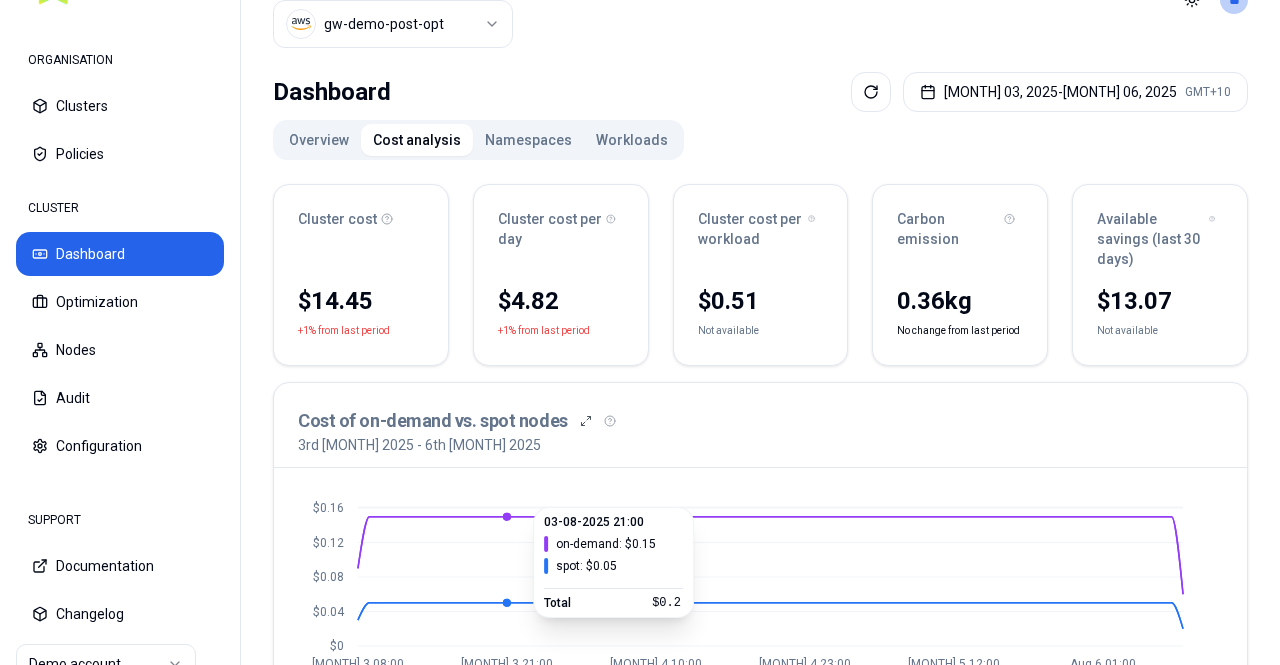 scroll, scrollTop: 0, scrollLeft: 0, axis: both 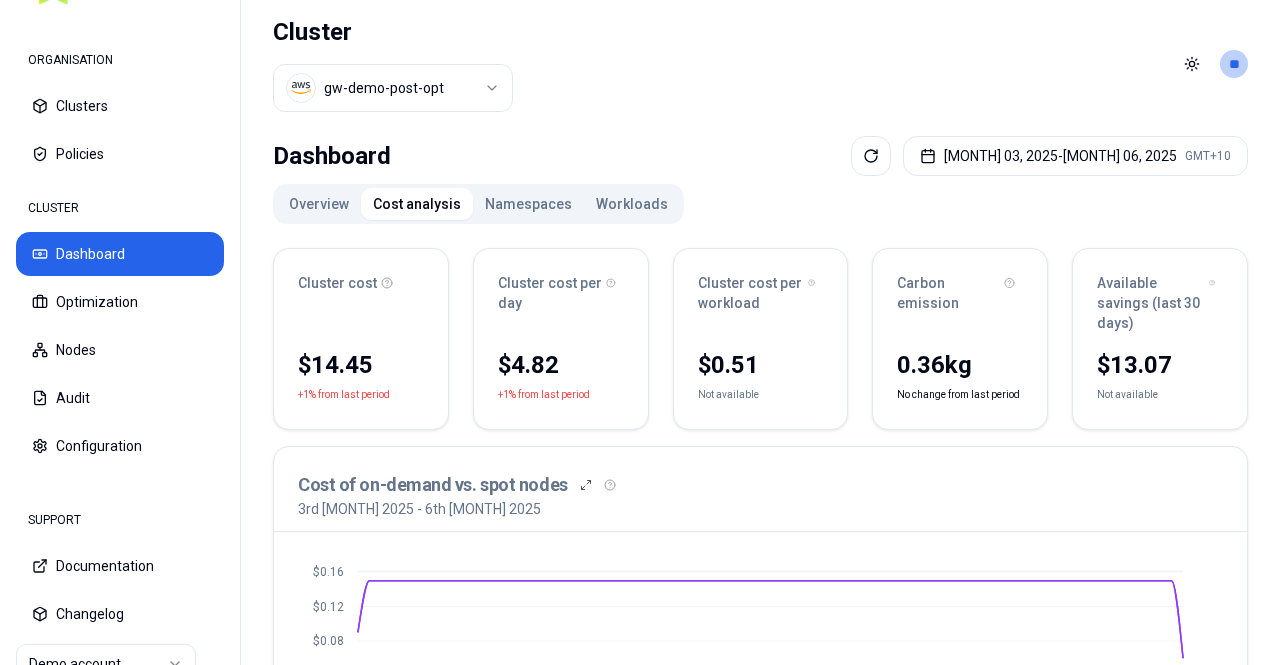 click on "Namespaces" at bounding box center [528, 204] 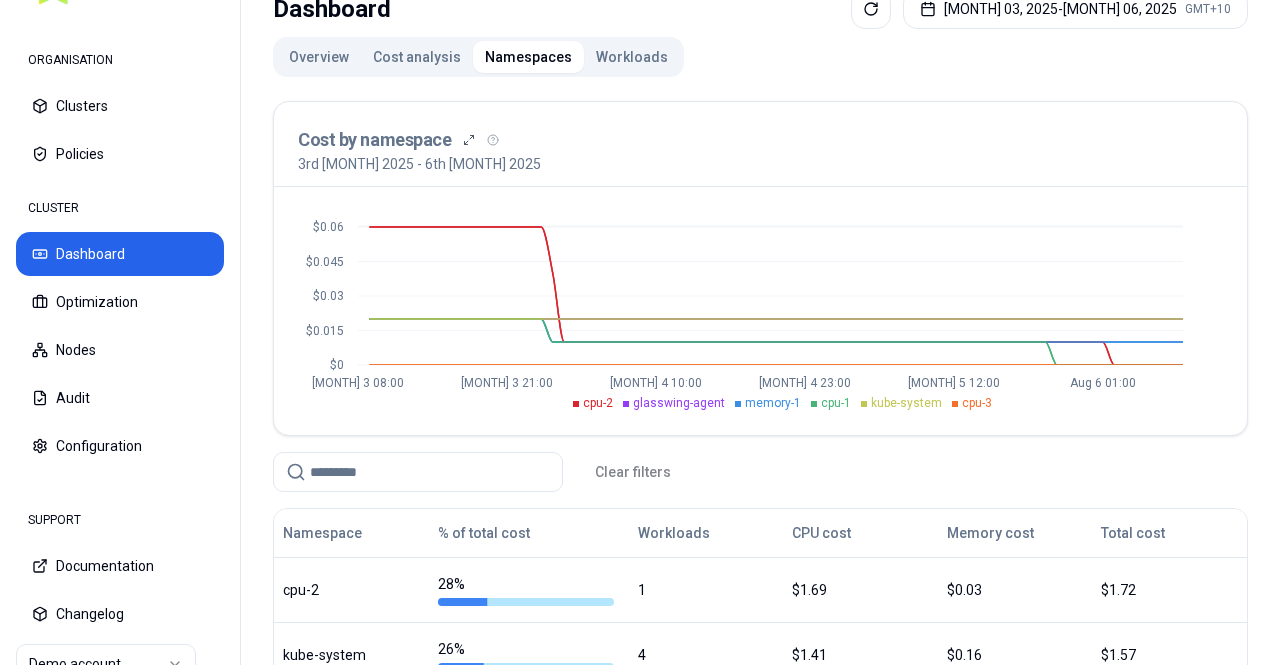 scroll, scrollTop: 0, scrollLeft: 0, axis: both 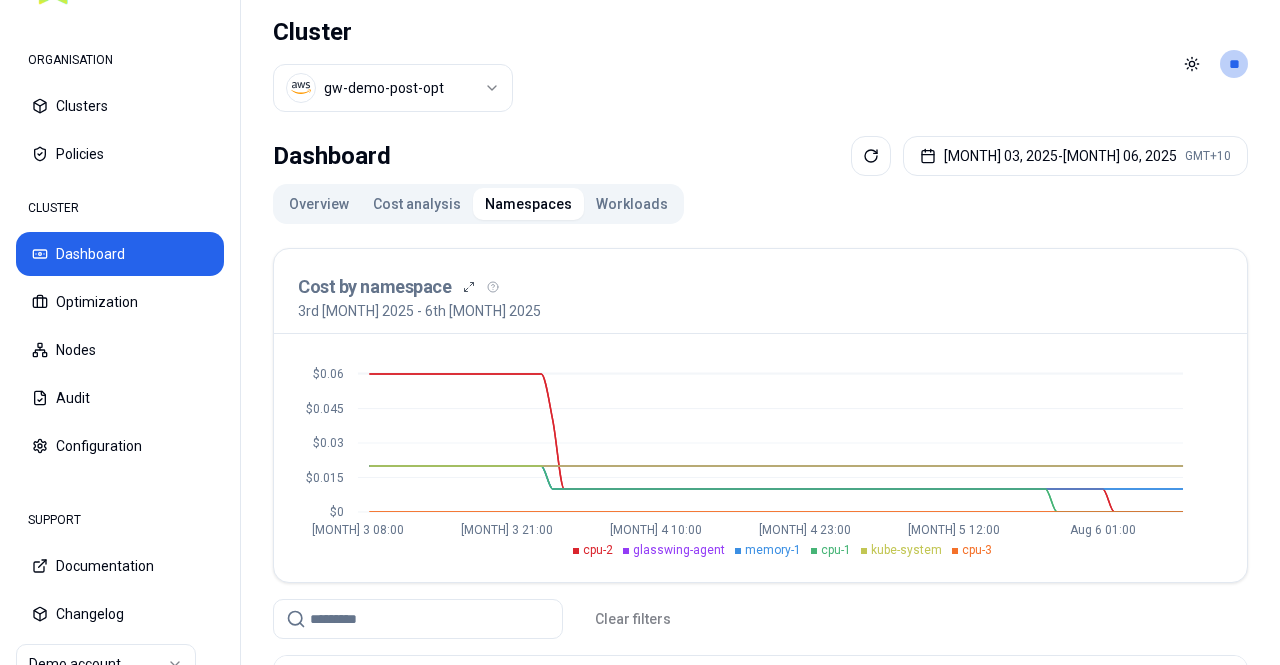 click on "Workloads" at bounding box center [632, 204] 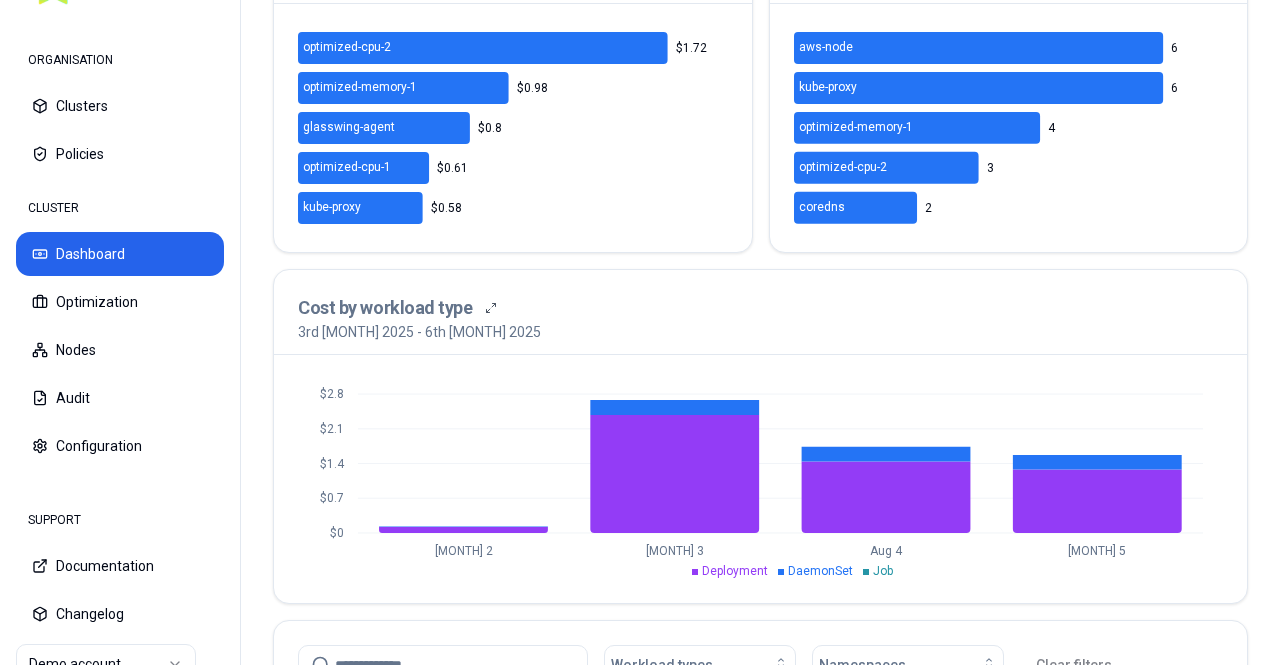 scroll, scrollTop: 400, scrollLeft: 0, axis: vertical 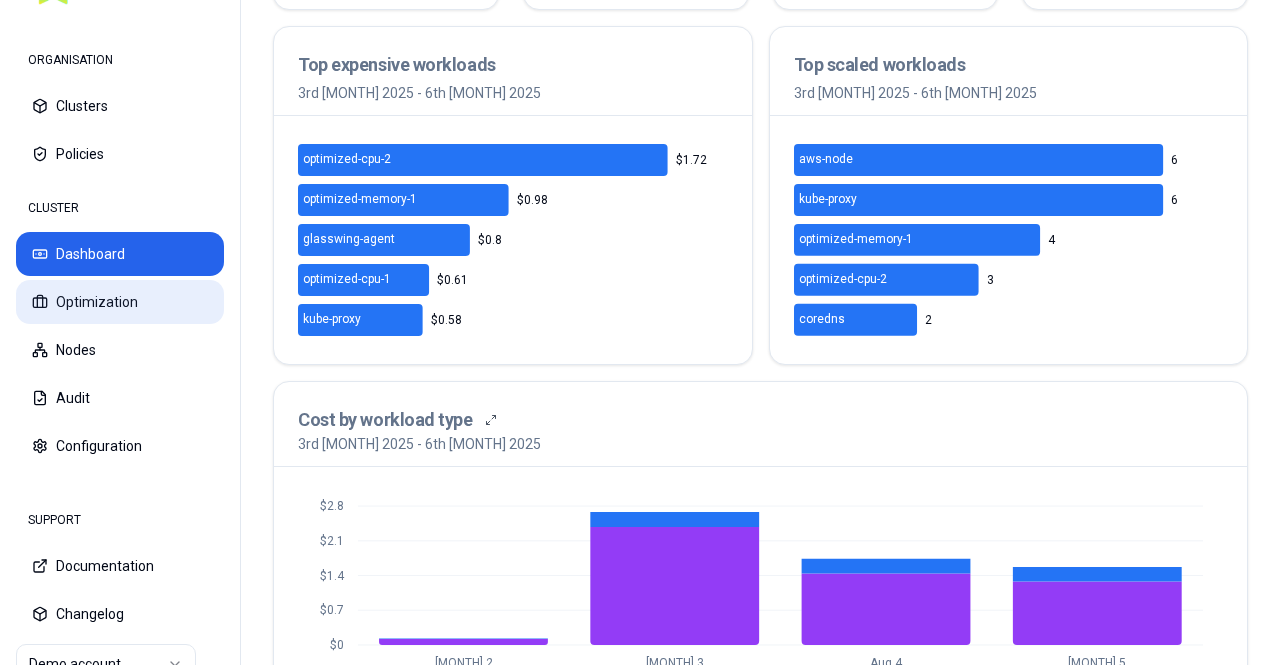 click on "Optimization" at bounding box center [120, 302] 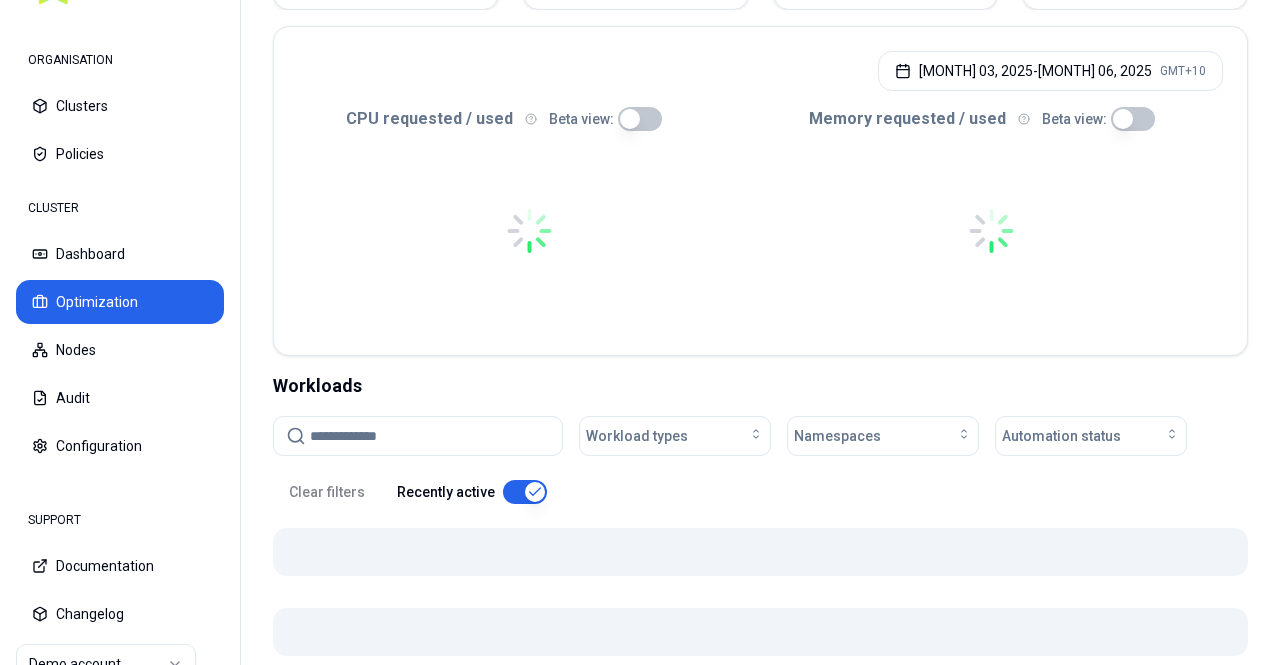 scroll, scrollTop: 0, scrollLeft: 0, axis: both 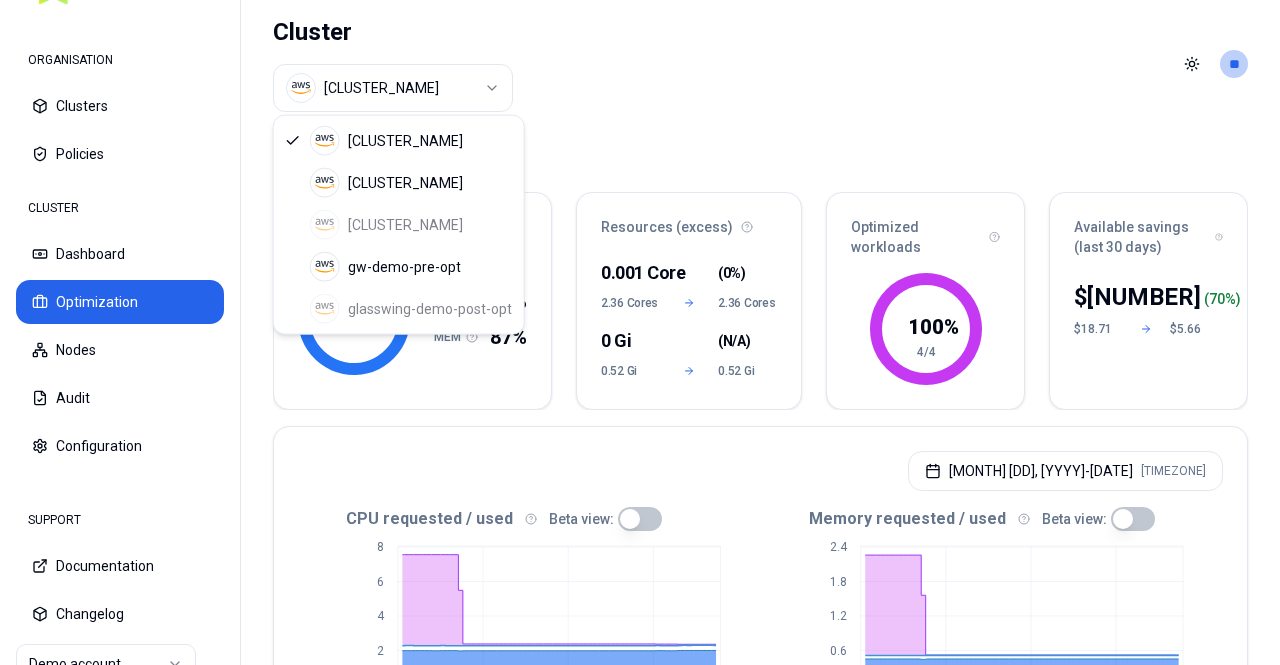 click on "ORGANISATION Clusters Policies CLUSTER Dashboard Optimization Nodes Audit Configuration SUPPORT Documentation Changelog Demo account Cluster [CLUSTER_NAME] Toggle theme ** ORGANISATION CLUSTER Optimization Efficiency score [PERCENTAGE] % CPU [PERCENTAGE]% MEM [PERCENTAGE]%
Available savings (last 30 days) $ [NUMBER] &nbsp; ( [PERCENTAGE] %) $ [NUMBER] $ [NUMBER]
Beta view: [DATE] [TIME]
Beta view: [DATE] [TIME]" at bounding box center (640, 332) 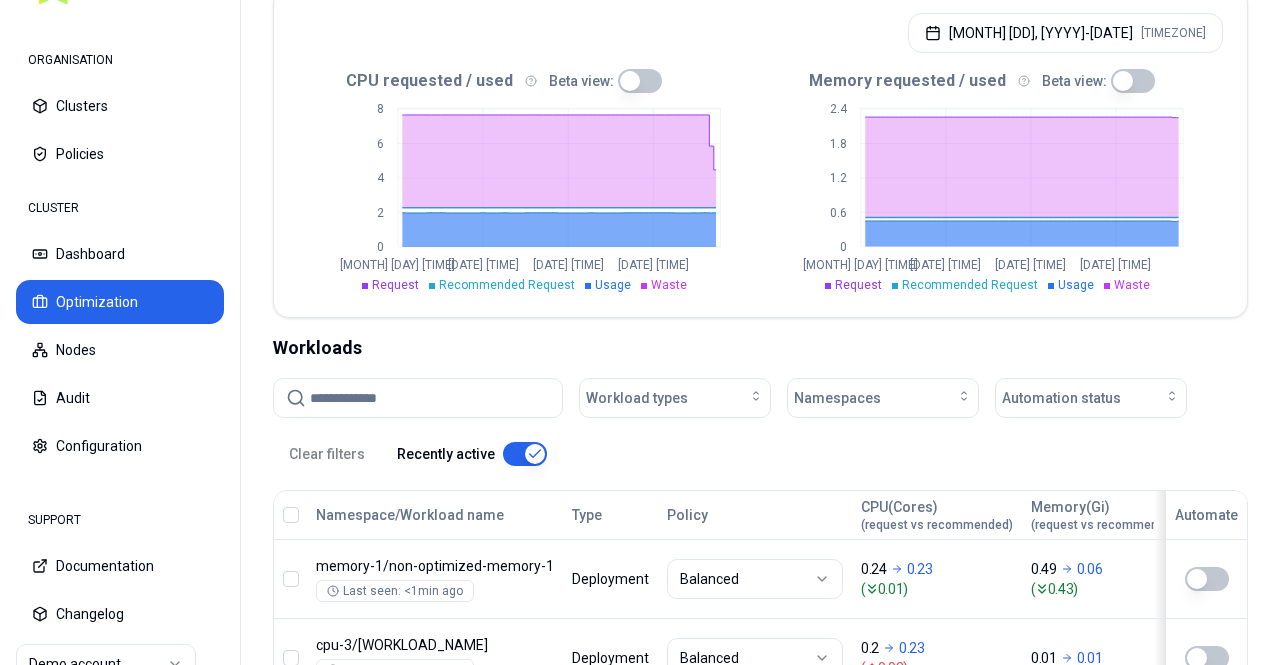 scroll, scrollTop: 700, scrollLeft: 0, axis: vertical 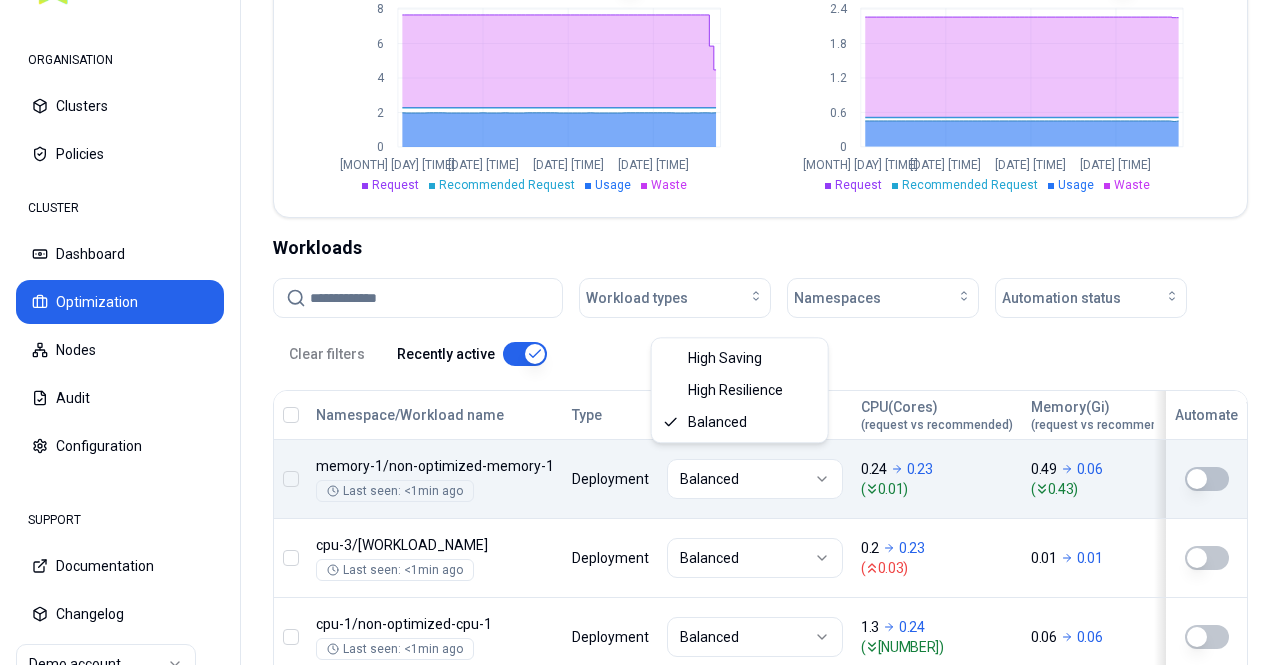 click on "ORGANISATION Clusters Policies CLUSTER Dashboard Optimization Nodes Audit Configuration SUPPORT Documentation Changelog Demo account Cluster [CLUSTER_NAME] Toggle theme ** ORGANISATION CLUSTER Optimization Efficiency score [PERCENTAGE] % CPU [PERCENTAGE]% MEM [PERCENTAGE]%
Available savings (last 30 days) $ [NUMBER] &nbsp; ( [PERCENTAGE] %) $ [NUMBER] $ [NUMBER]
Beta view: [DATE] [TIME]
Beta view: [DATE] [TIME]" at bounding box center (640, 332) 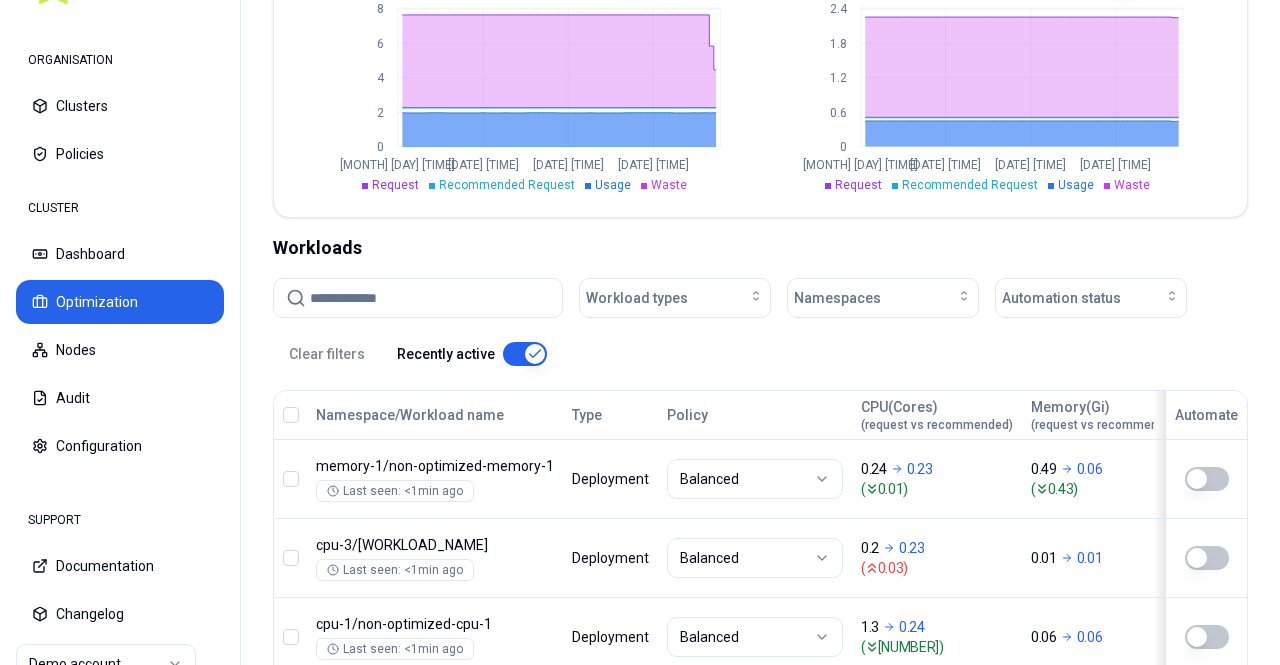 click on "ORGANISATION Clusters Policies CLUSTER Dashboard Optimization Nodes Audit Configuration SUPPORT Documentation Changelog Demo account Cluster [CLUSTER_NAME] Toggle theme ** ORGANISATION CLUSTER Optimization Efficiency score [PERCENTAGE] % CPU [PERCENTAGE]% MEM [PERCENTAGE]%
Available savings (last 30 days) $ [NUMBER] &nbsp; ( [PERCENTAGE] %) $ [NUMBER] $ [NUMBER]
Beta view: [DATE] [TIME]
Beta view: [DATE] [TIME]" at bounding box center [640, 332] 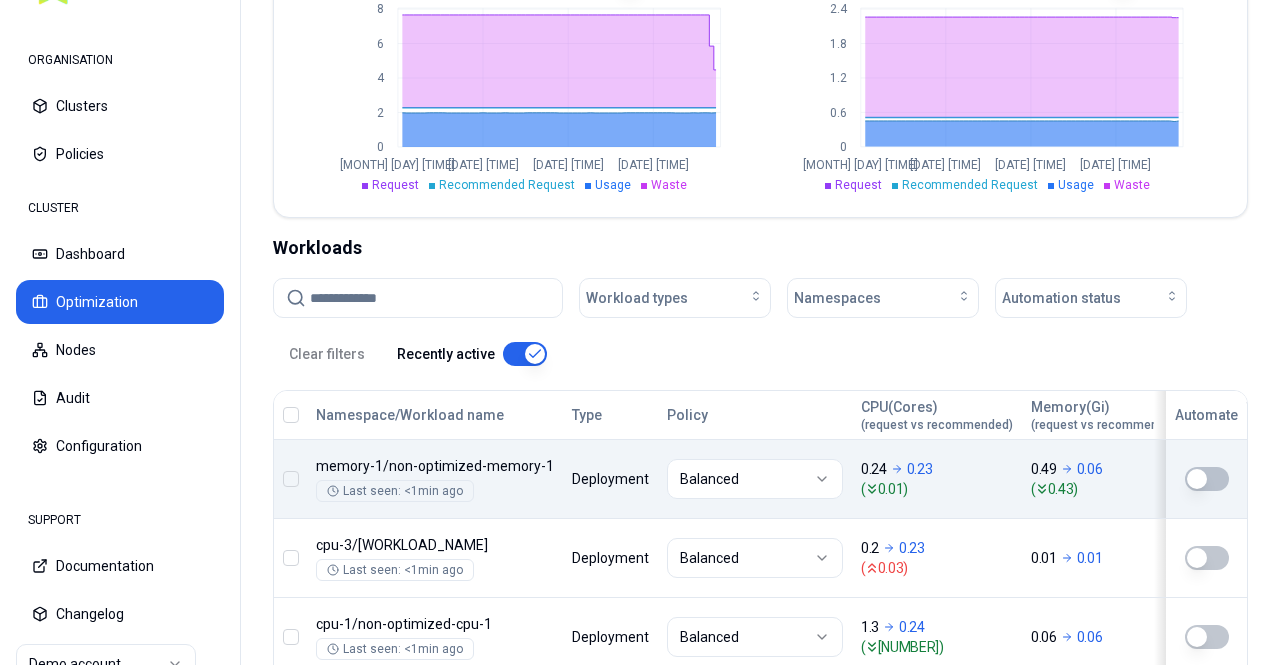 click at bounding box center (1207, 479) 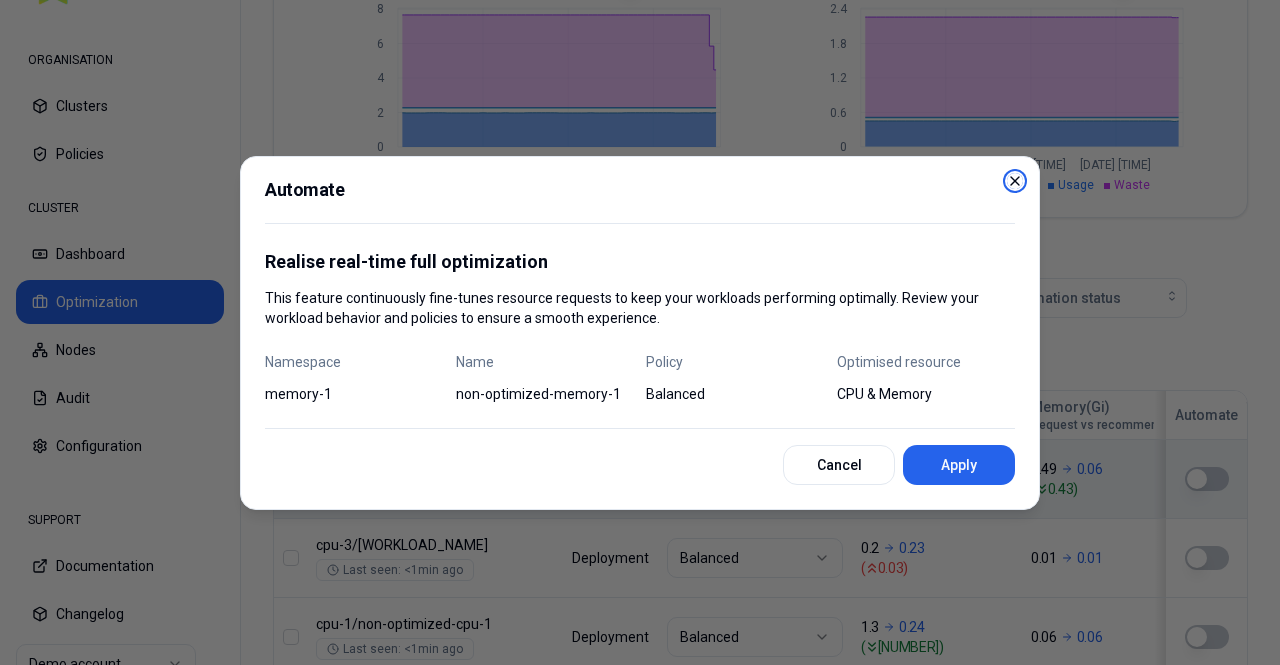 click 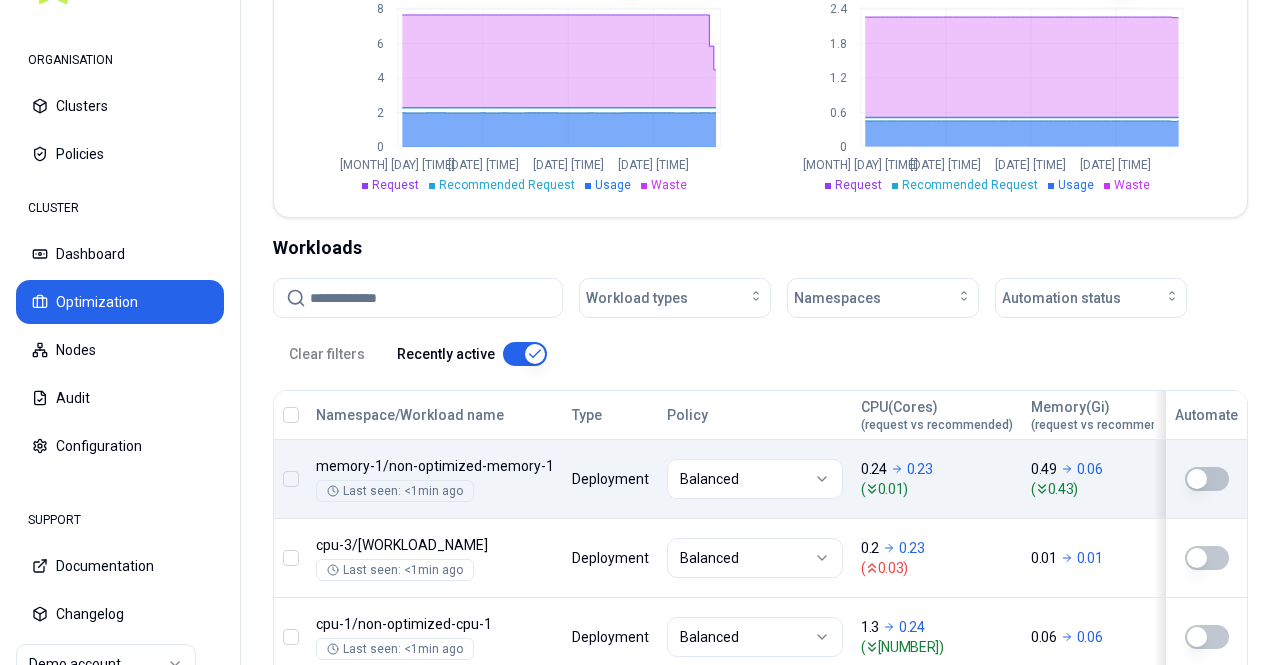 click at bounding box center (291, 415) 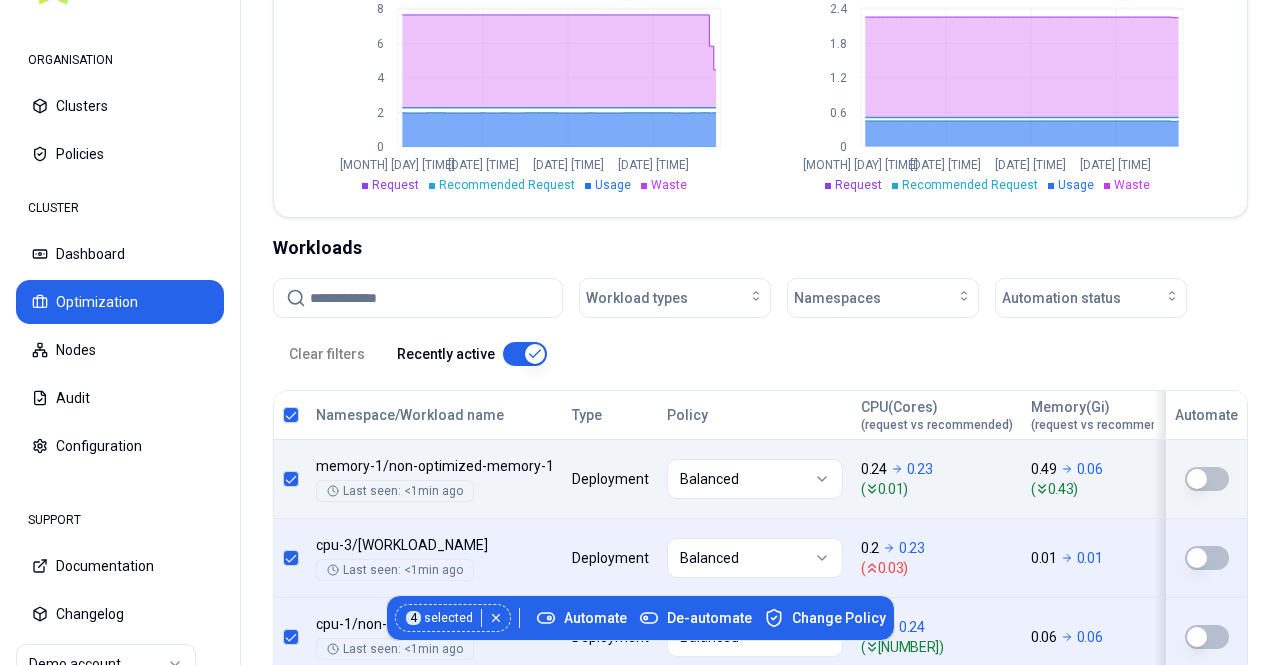 click at bounding box center (291, 415) 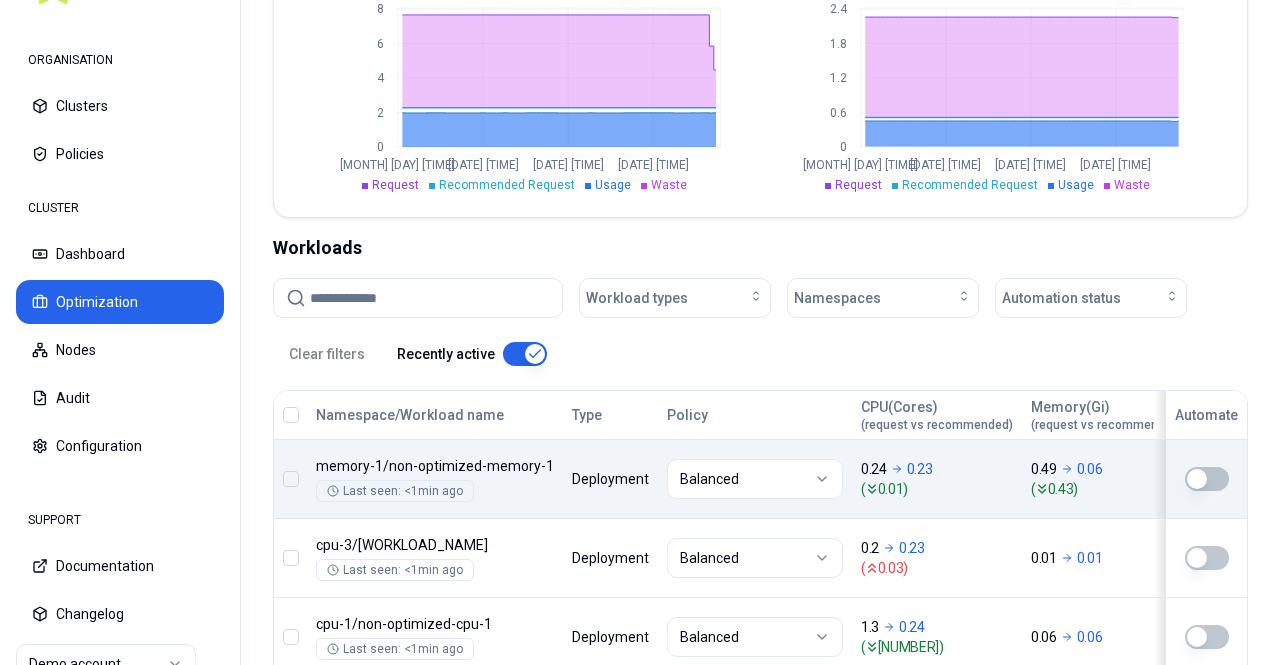 click at bounding box center (291, 415) 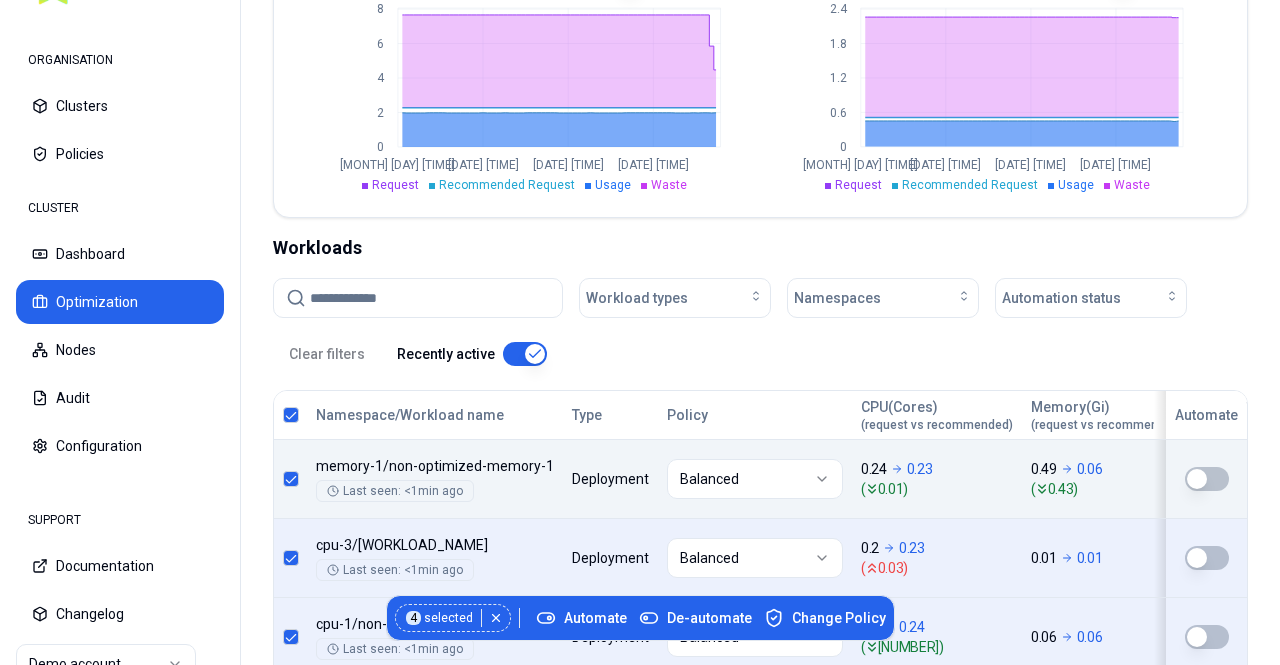 click at bounding box center (291, 415) 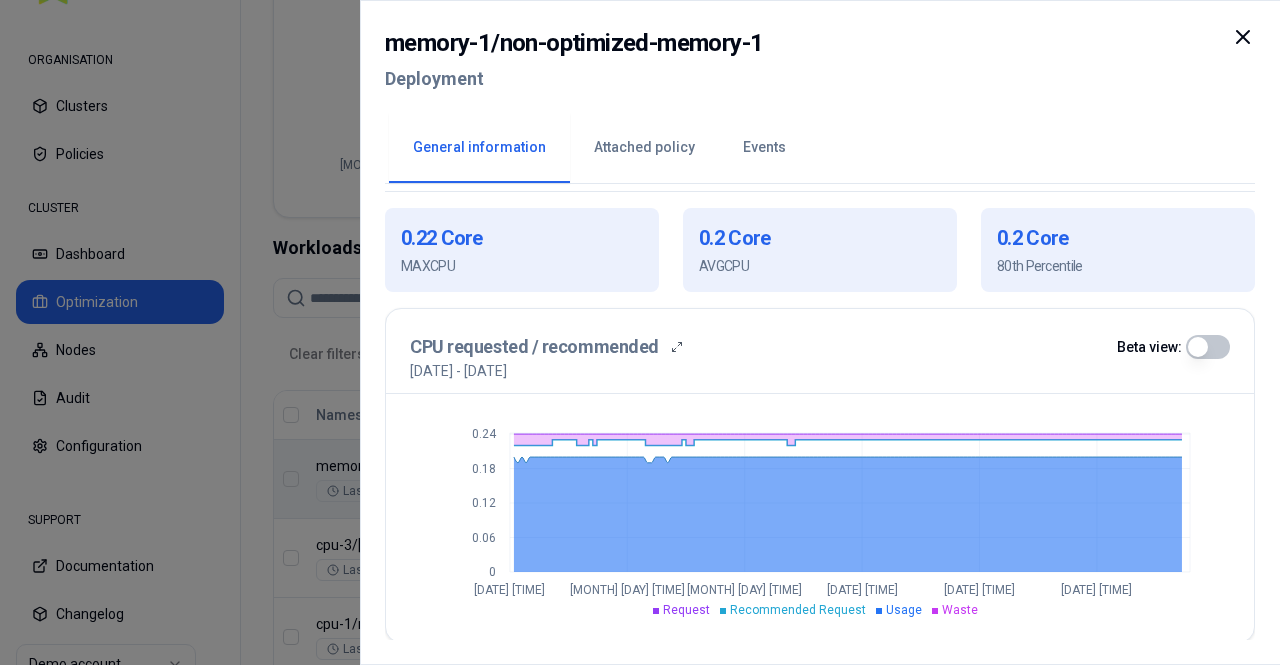 scroll, scrollTop: 369, scrollLeft: 0, axis: vertical 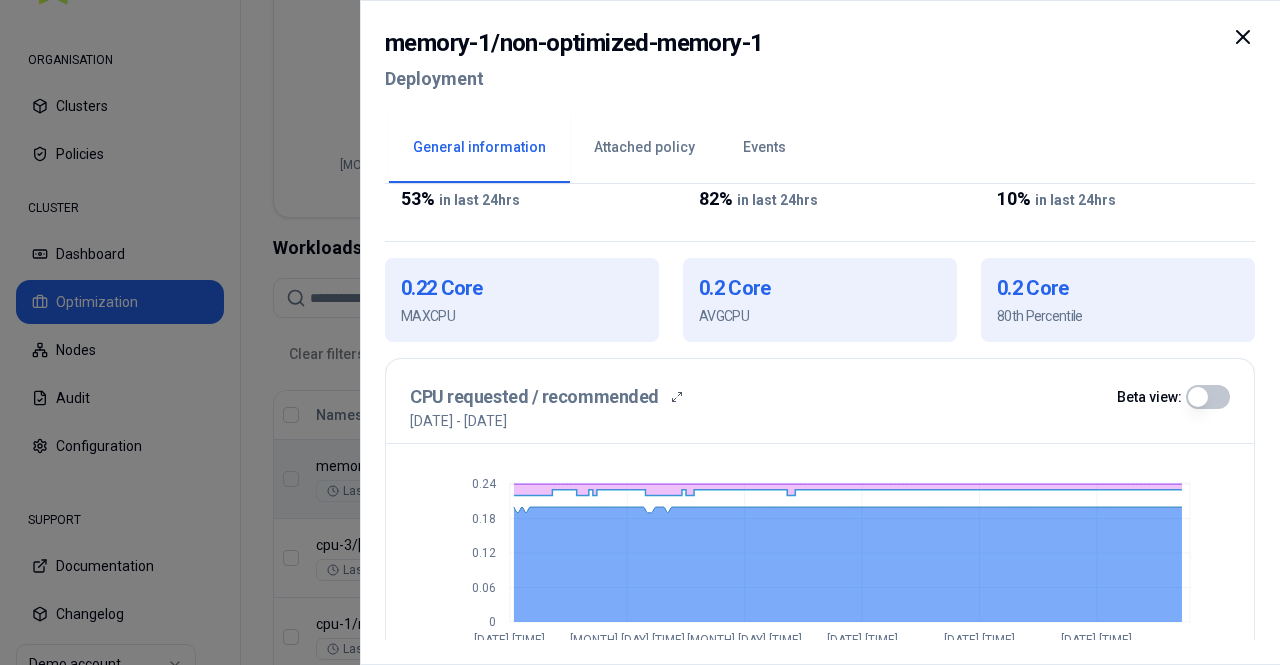click 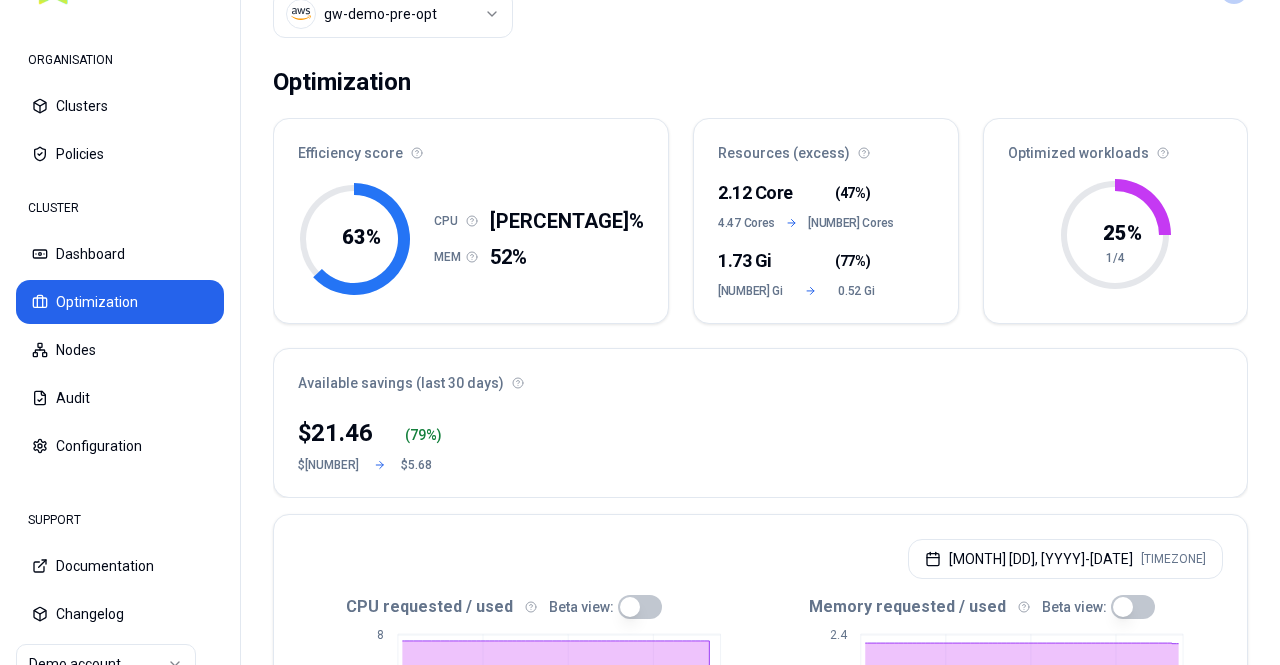 scroll, scrollTop: 48, scrollLeft: 0, axis: vertical 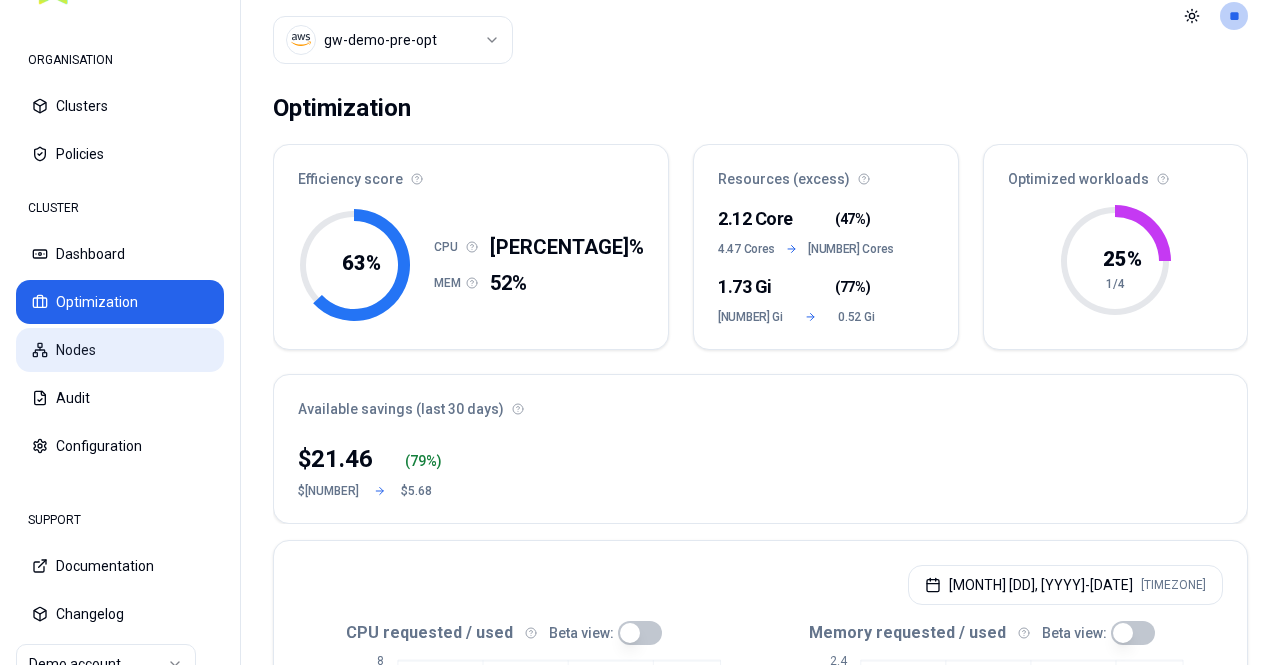 click on "Nodes" at bounding box center [120, 350] 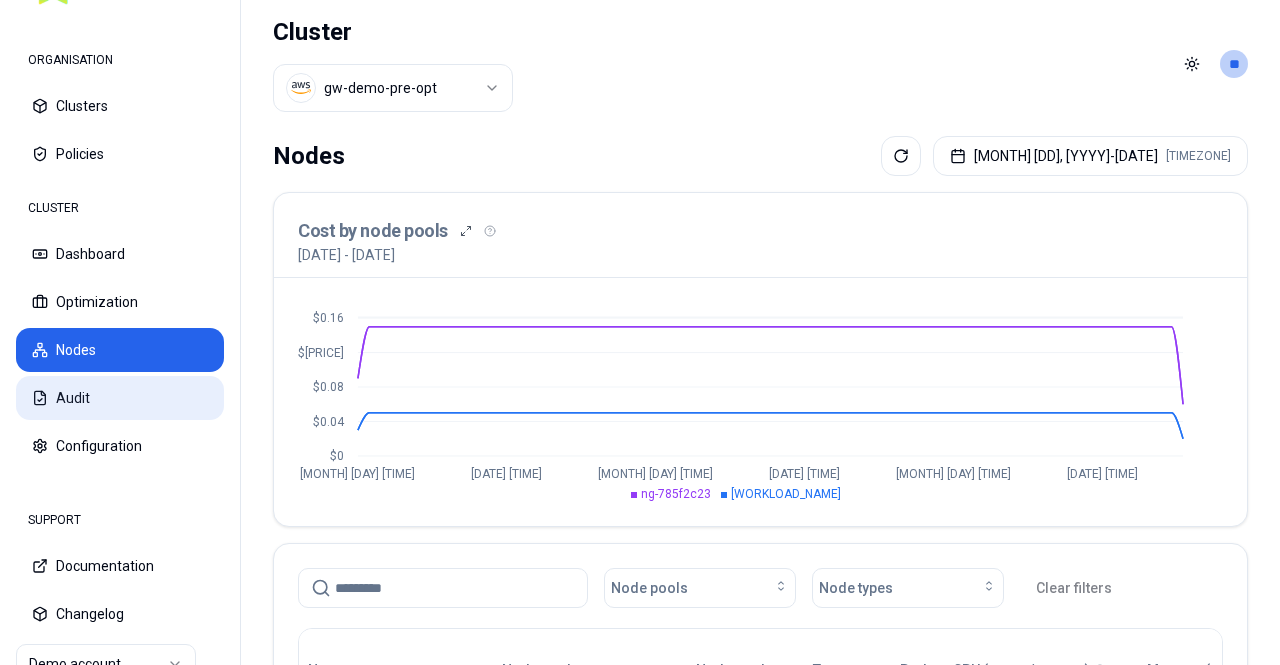 click on "Audit" at bounding box center [120, 398] 